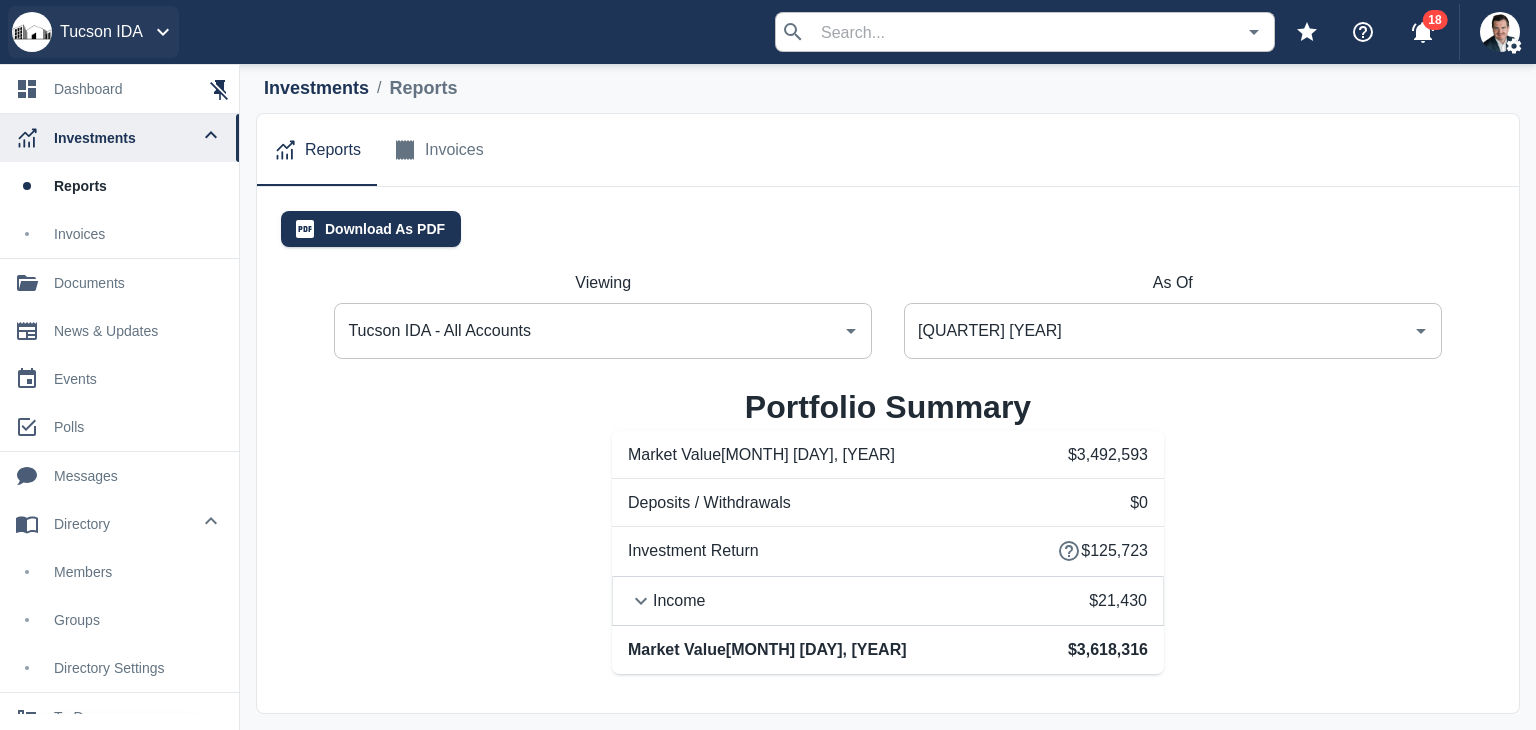 scroll, scrollTop: 0, scrollLeft: 0, axis: both 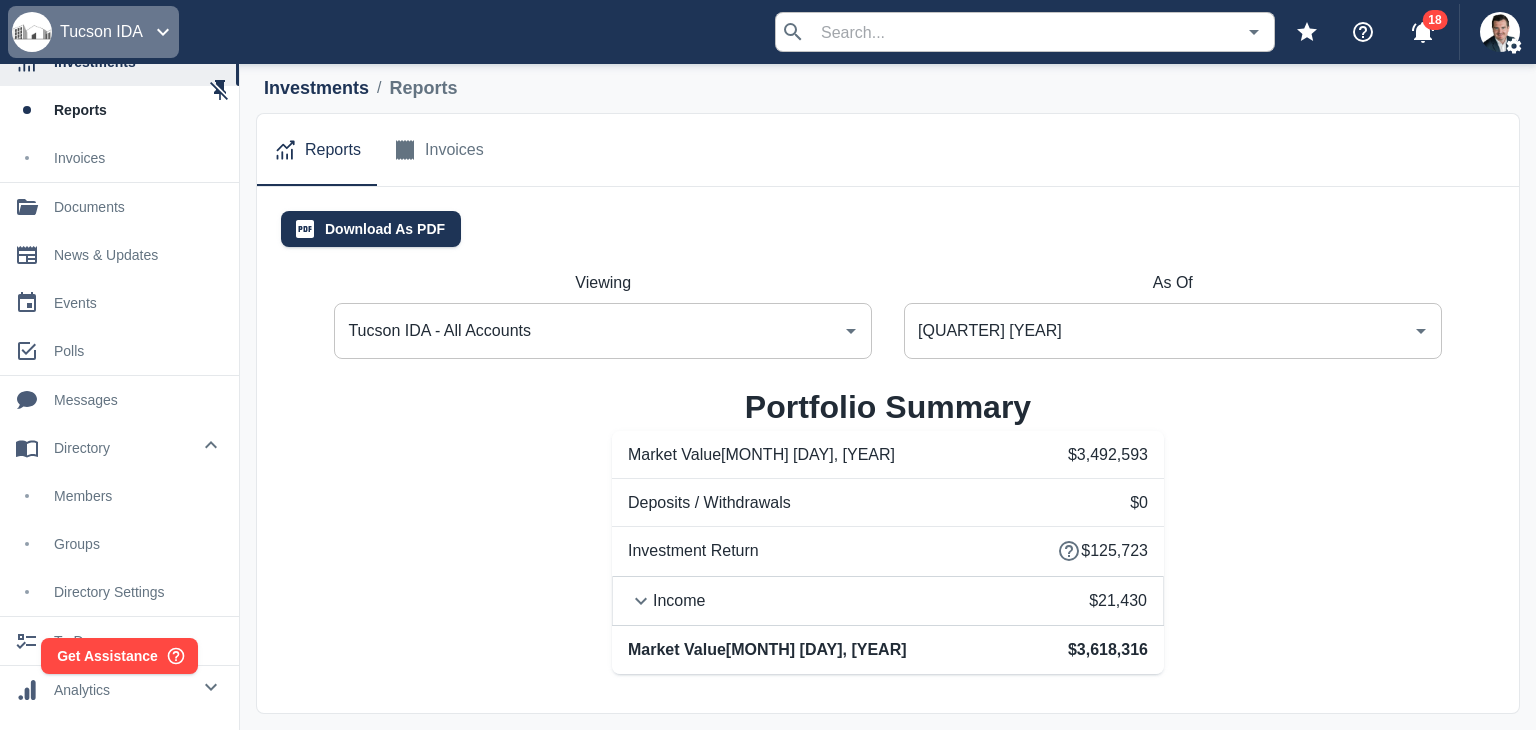 click on "Tucson IDA" at bounding box center (93, 32) 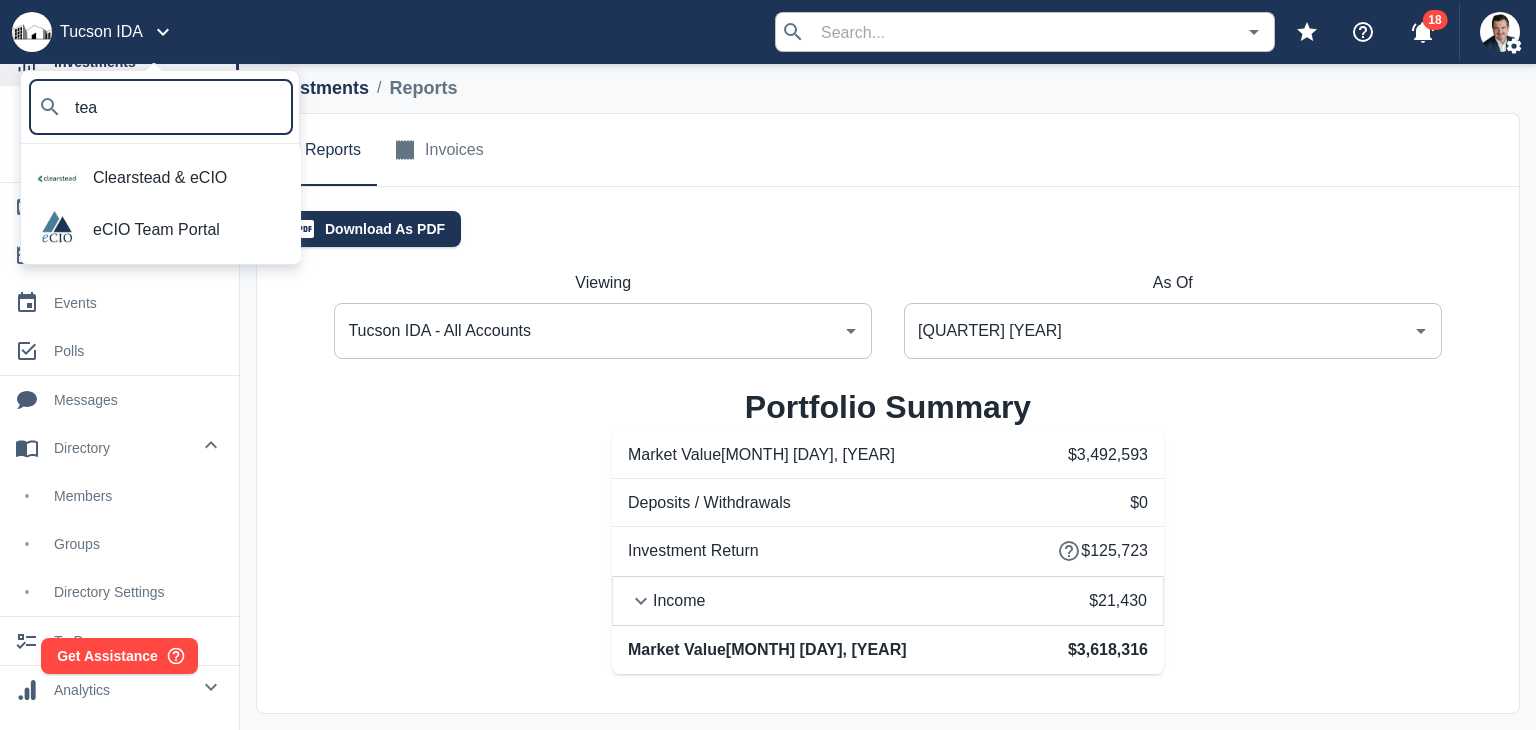 click on "eCIO Team Portal" at bounding box center [189, 230] 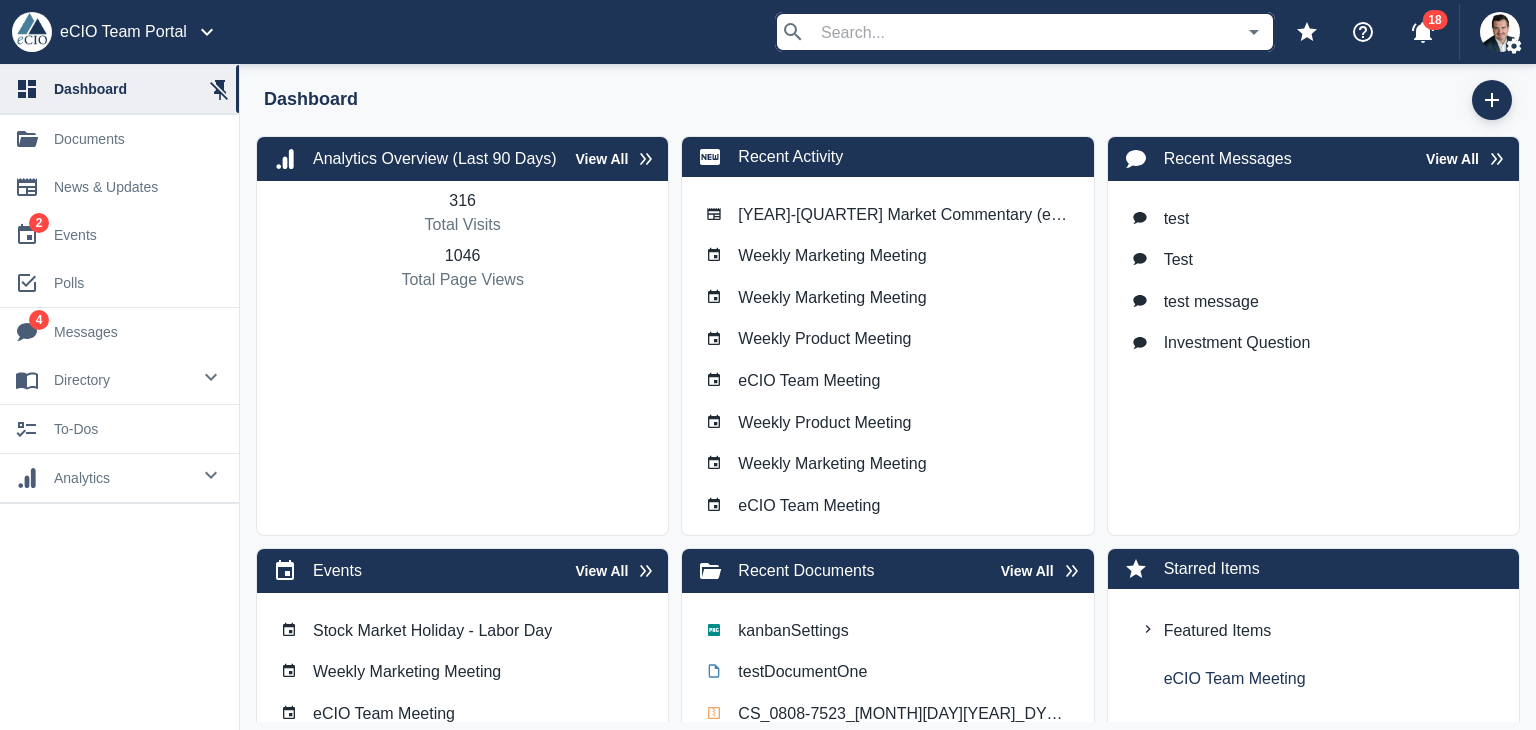 click on "events" at bounding box center [138, 235] 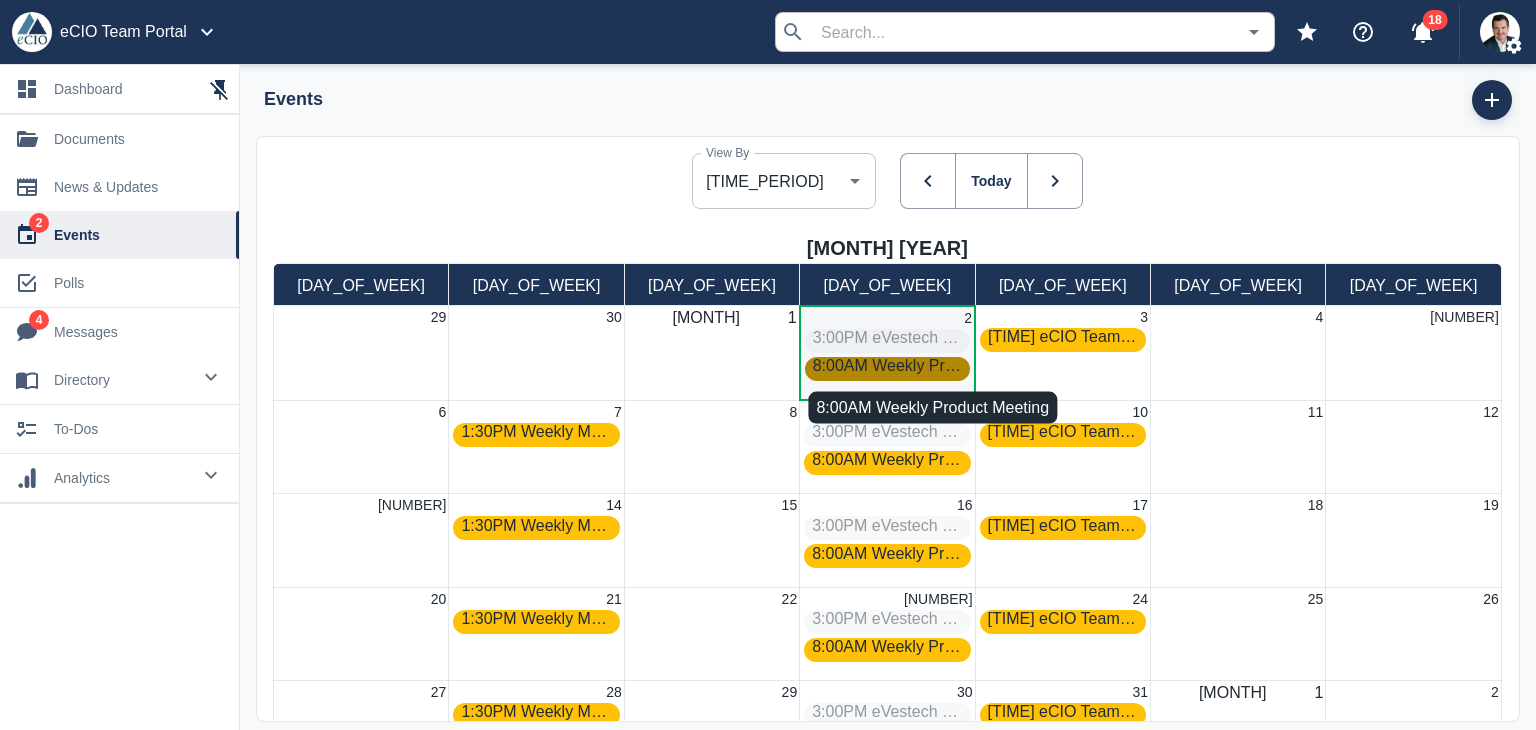 click on "8:00AM Weekly Product Meeting" at bounding box center (887, 365) 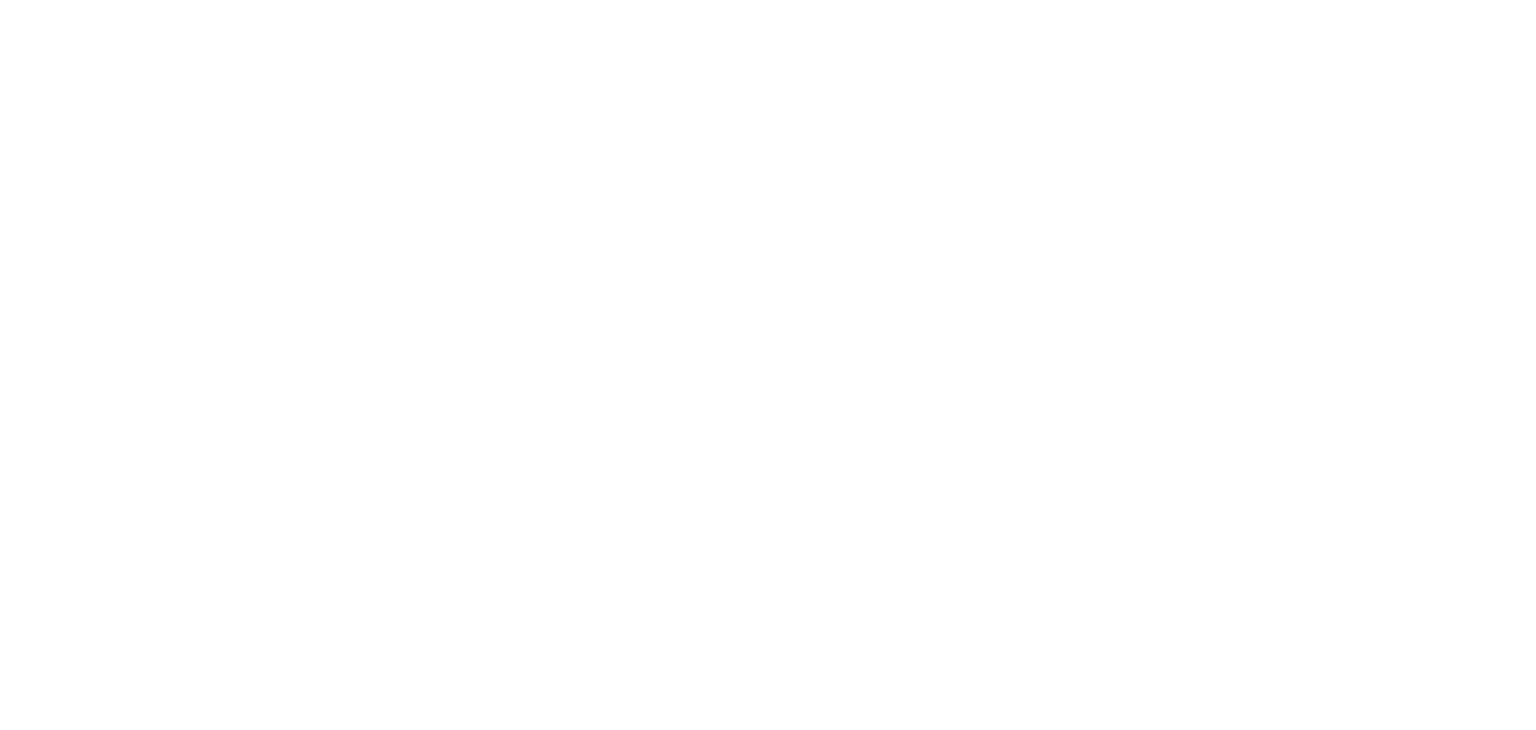 scroll, scrollTop: 0, scrollLeft: 0, axis: both 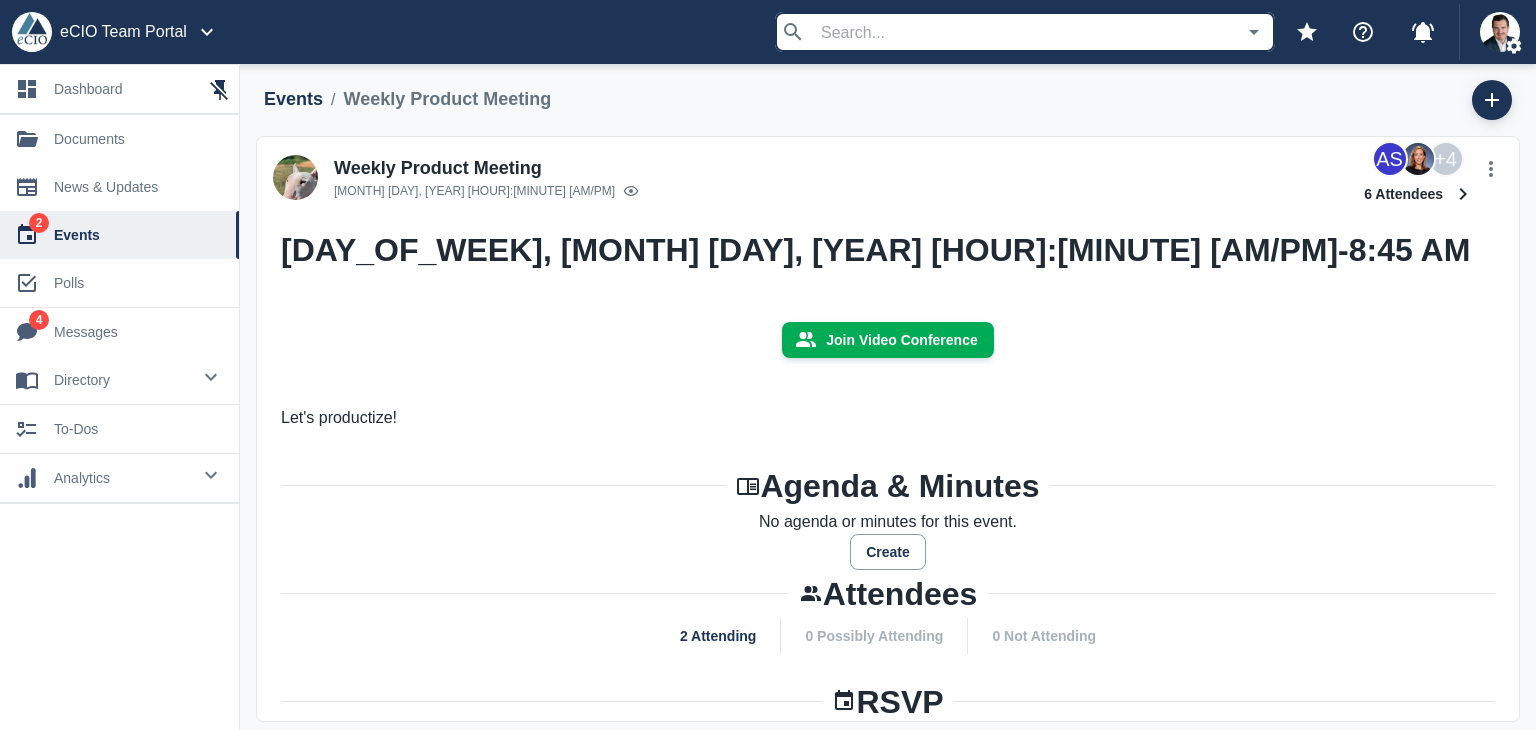click on "Join Video Conference" at bounding box center [887, 340] 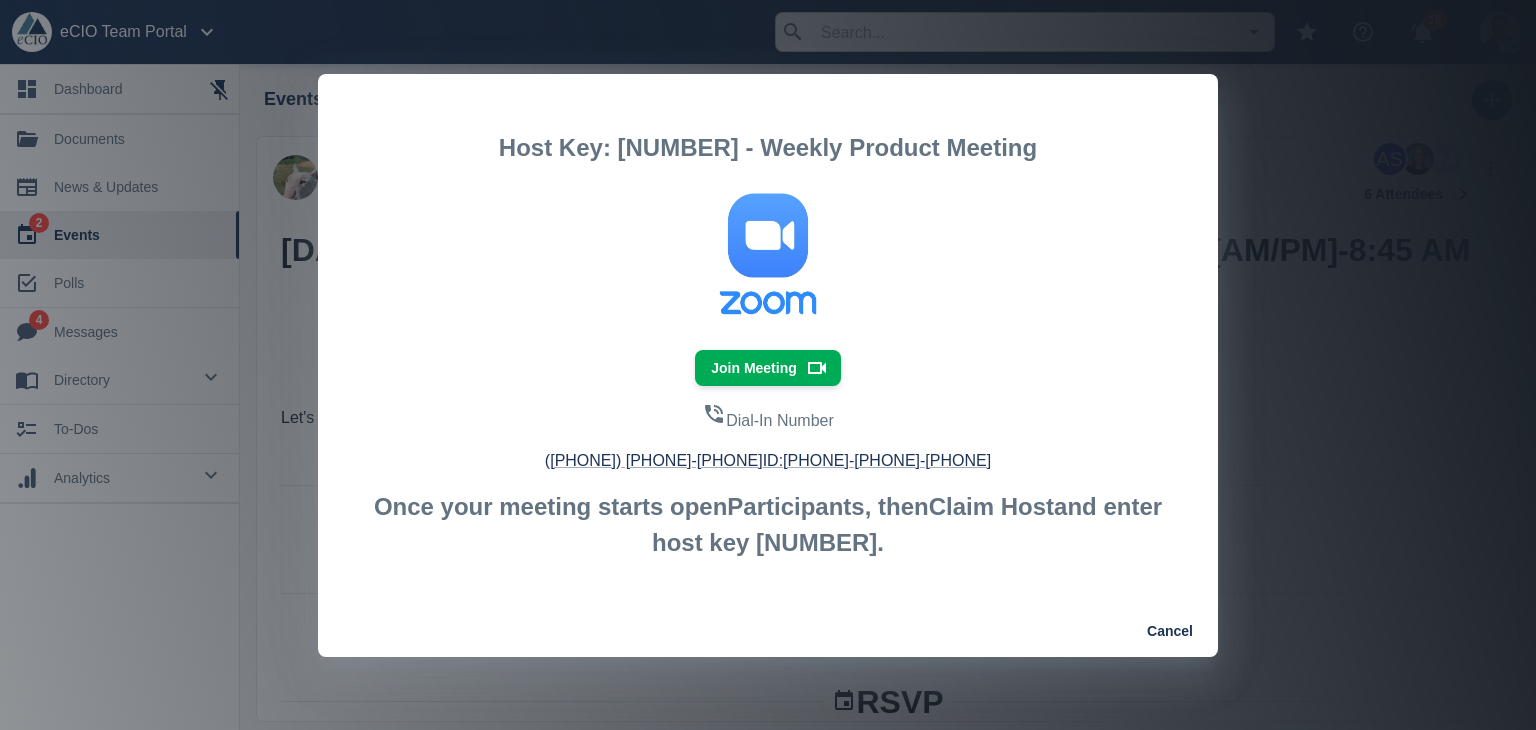 click on "Join Meeting" at bounding box center (768, 368) 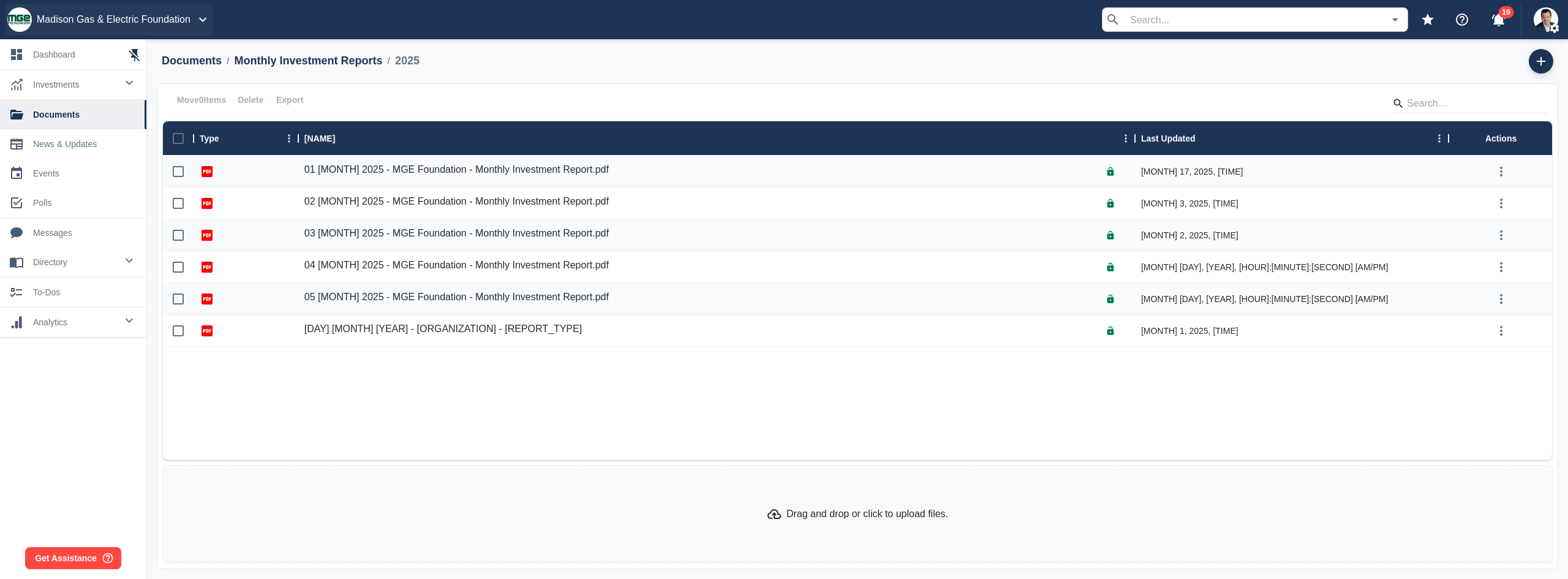 scroll, scrollTop: 0, scrollLeft: 0, axis: both 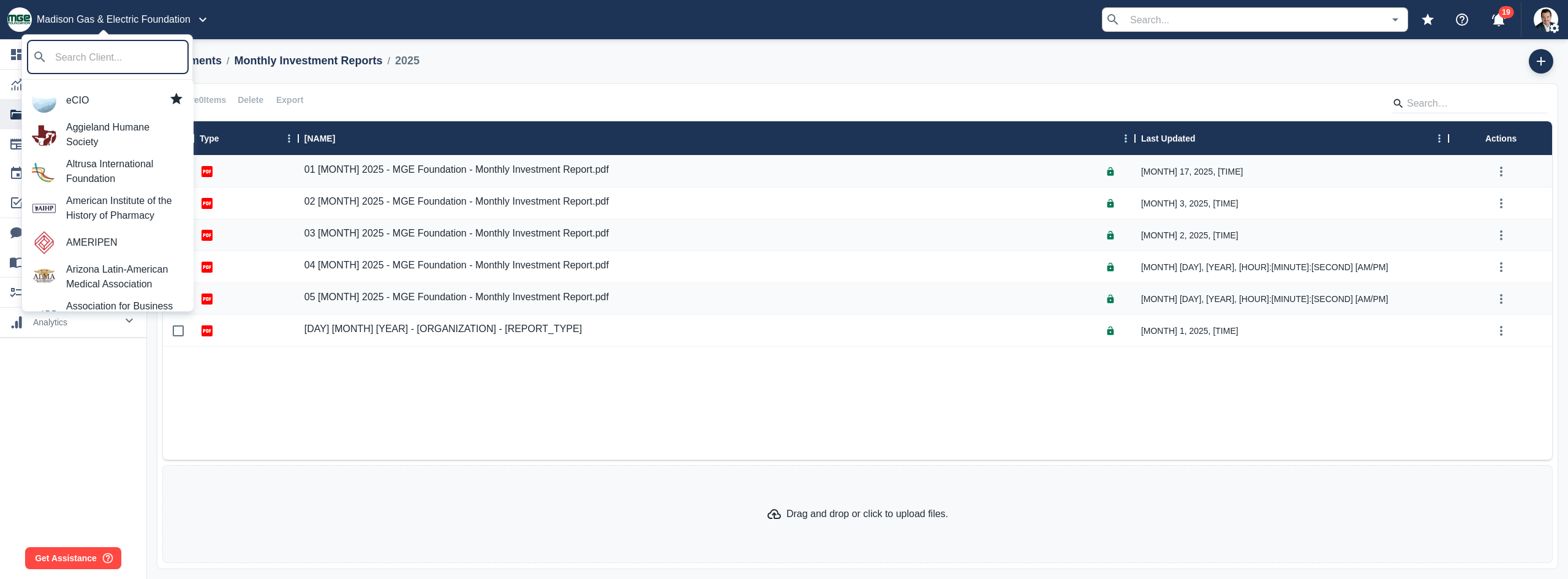 click on "eCIO" at bounding box center (125, 100) 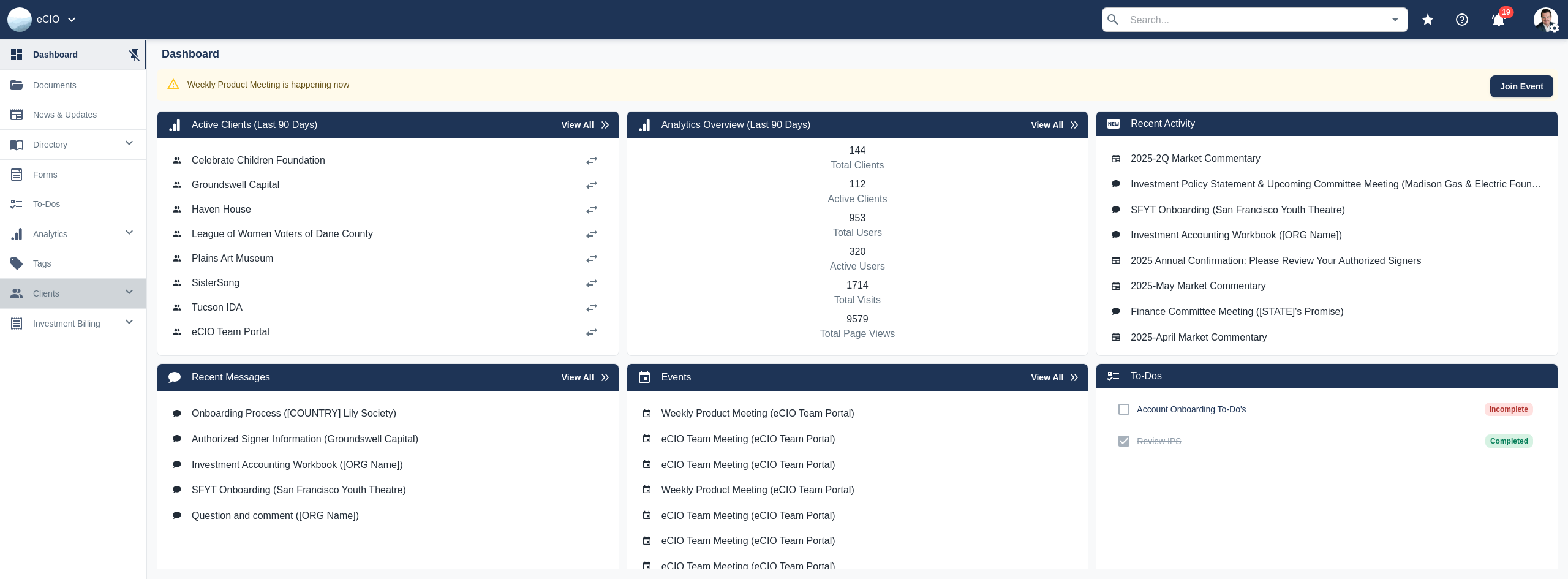 click on "clients" at bounding box center (75, 145) 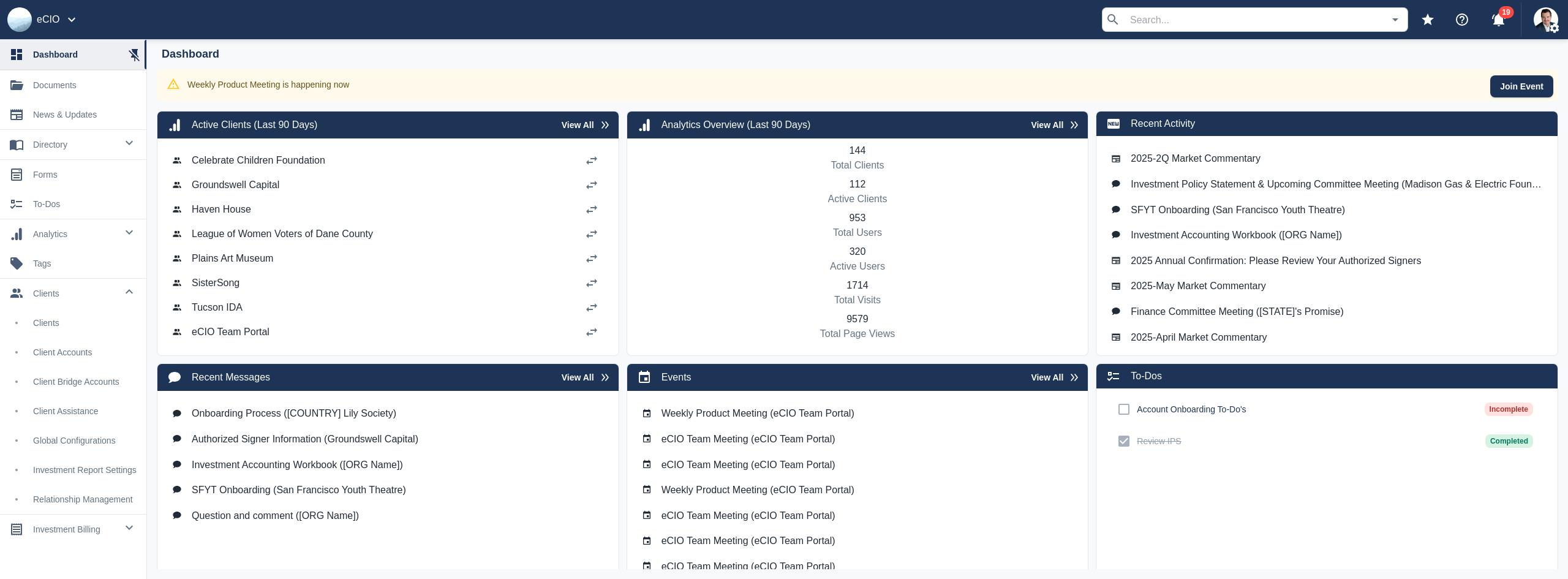 click on "investment billing" at bounding box center [75, 145] 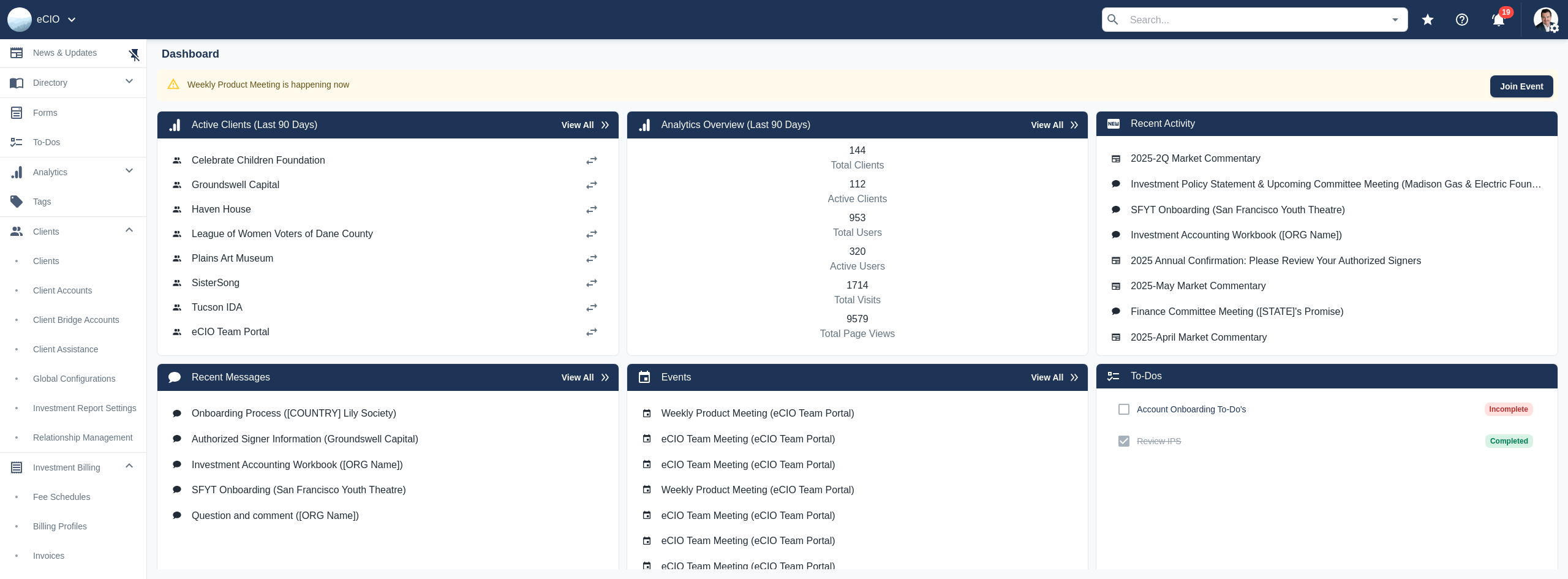 scroll, scrollTop: 63, scrollLeft: 0, axis: vertical 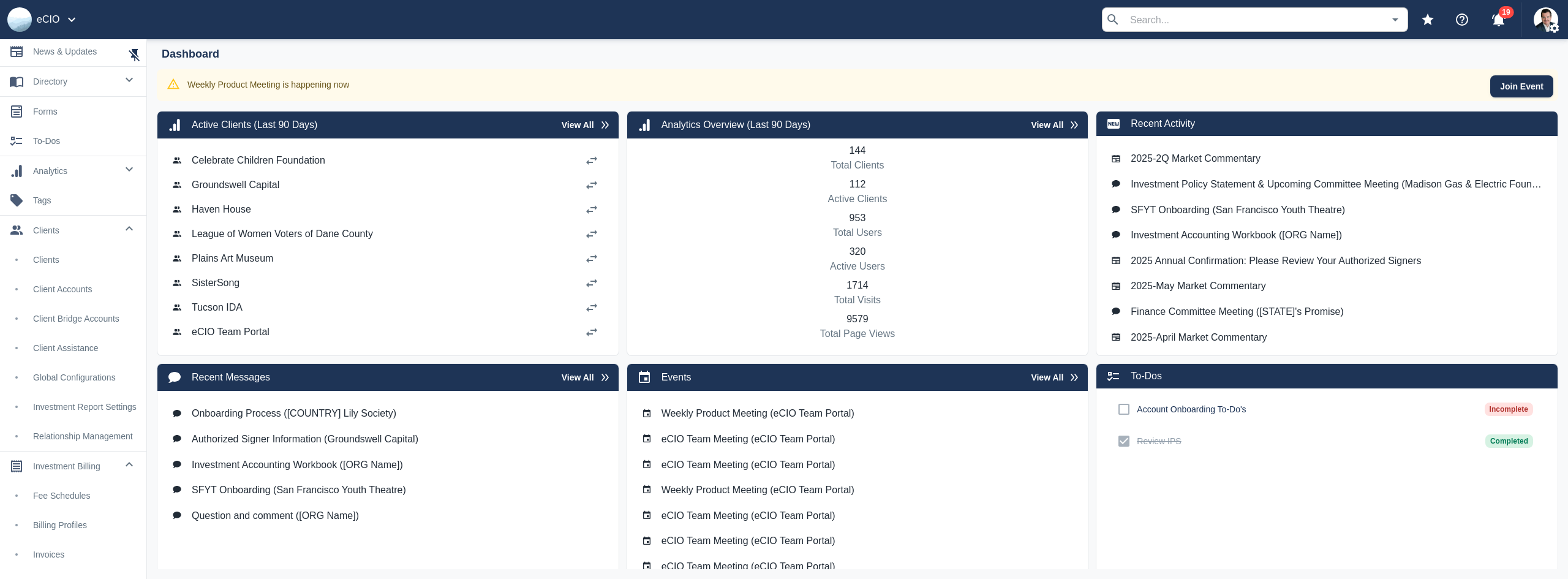 click on "Invoices" at bounding box center (73, 554) 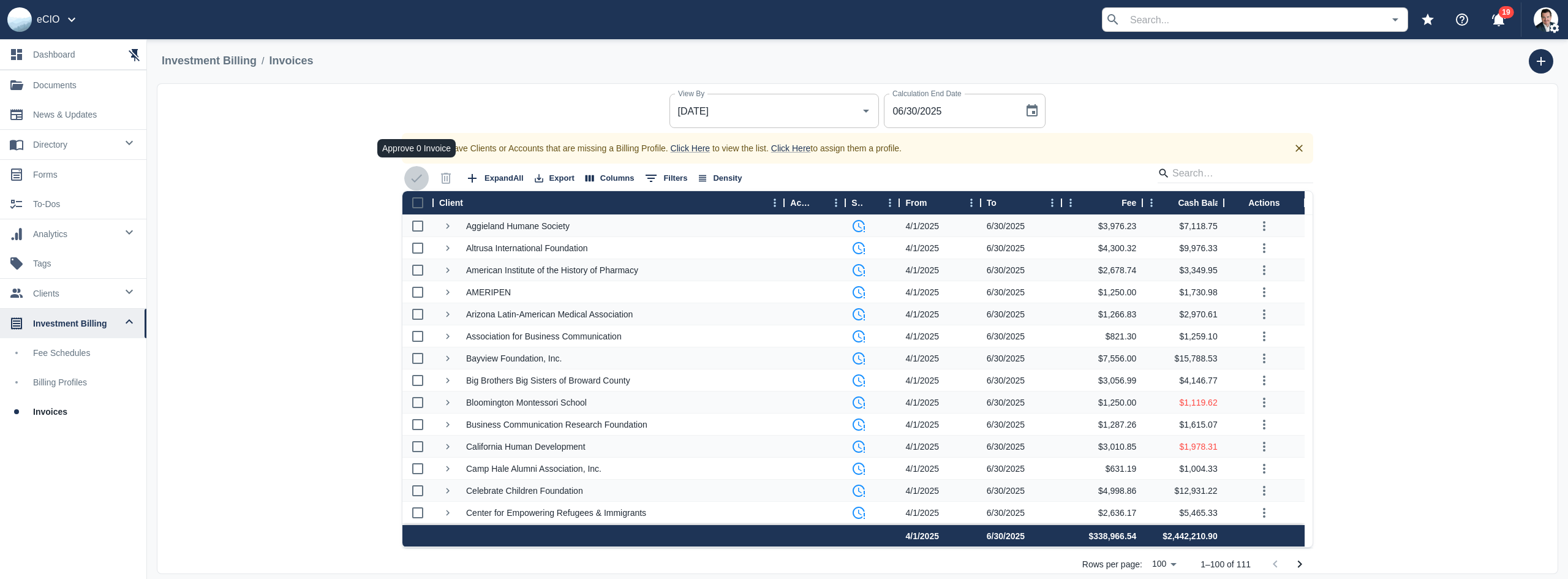 click at bounding box center [417, 178] 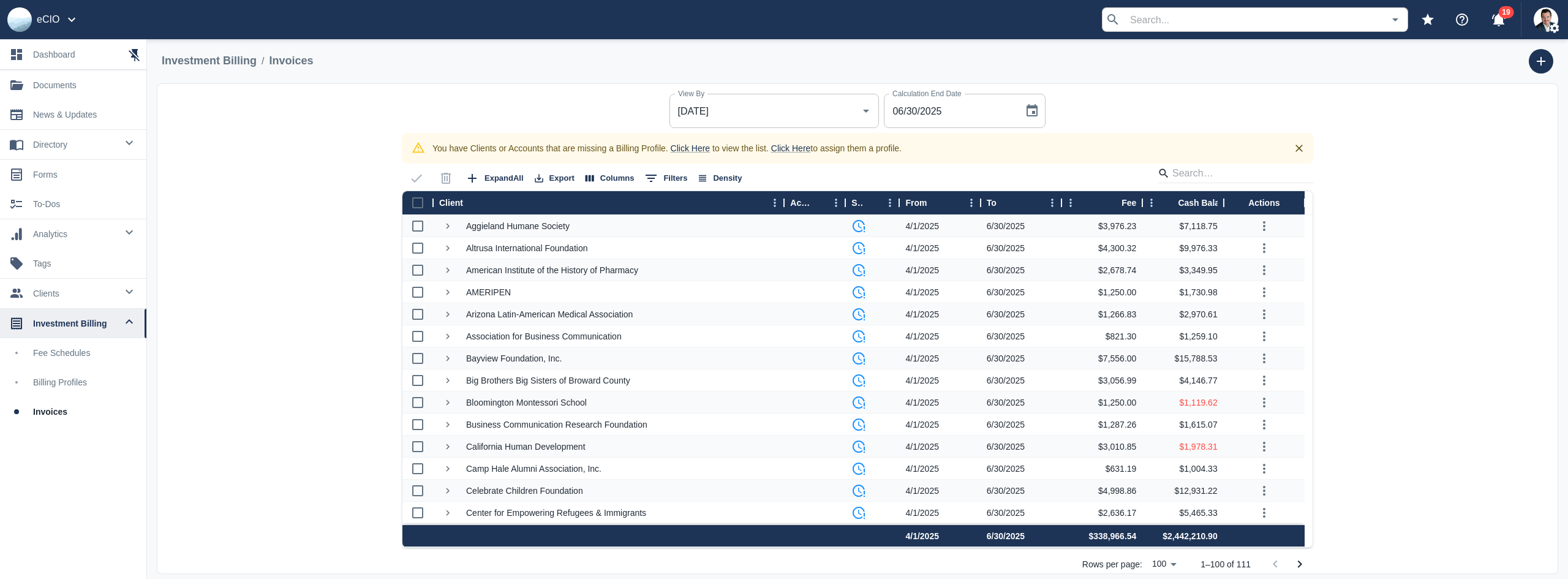 click at bounding box center [433, 203] 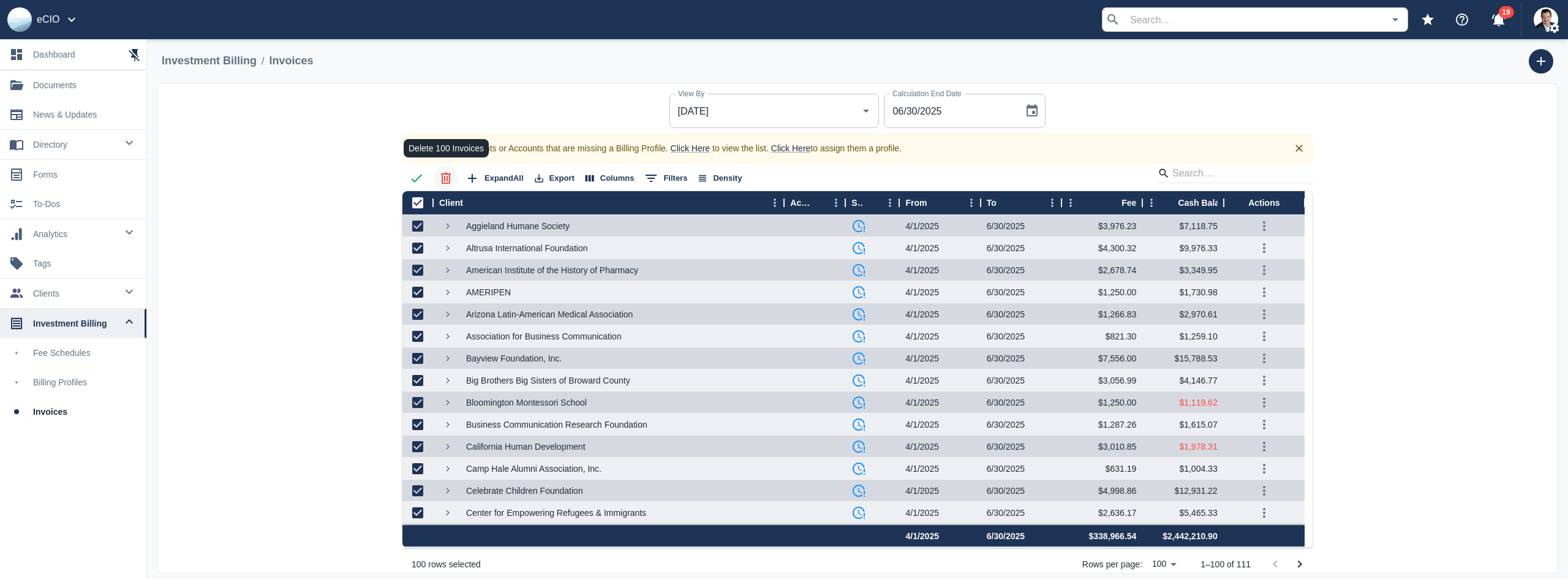 click at bounding box center [446, 178] 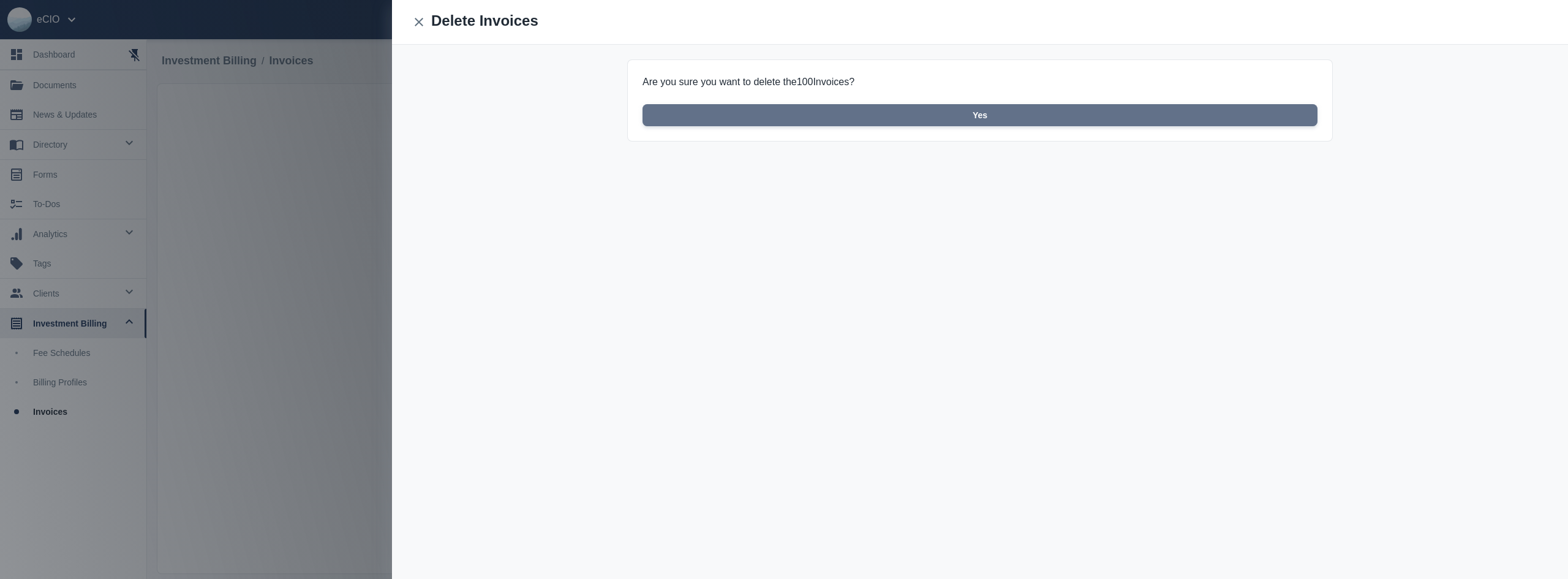 click on "Yes" at bounding box center (980, 115) 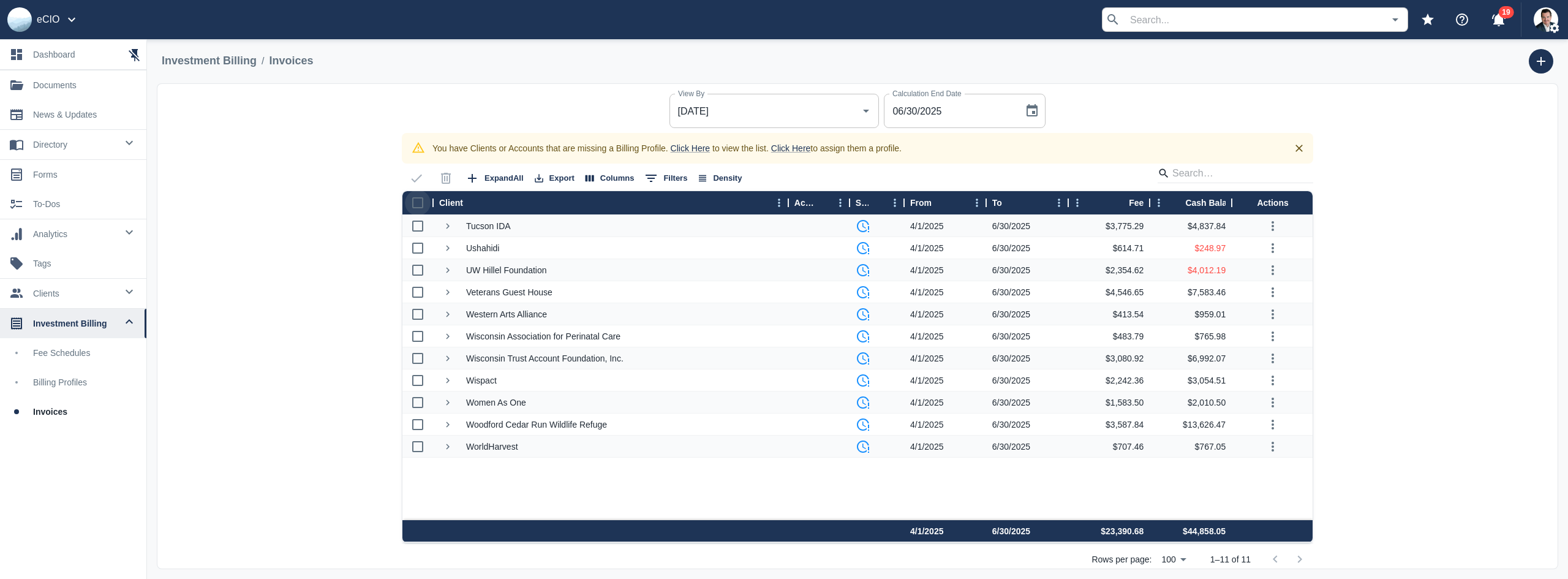 click at bounding box center [418, 203] 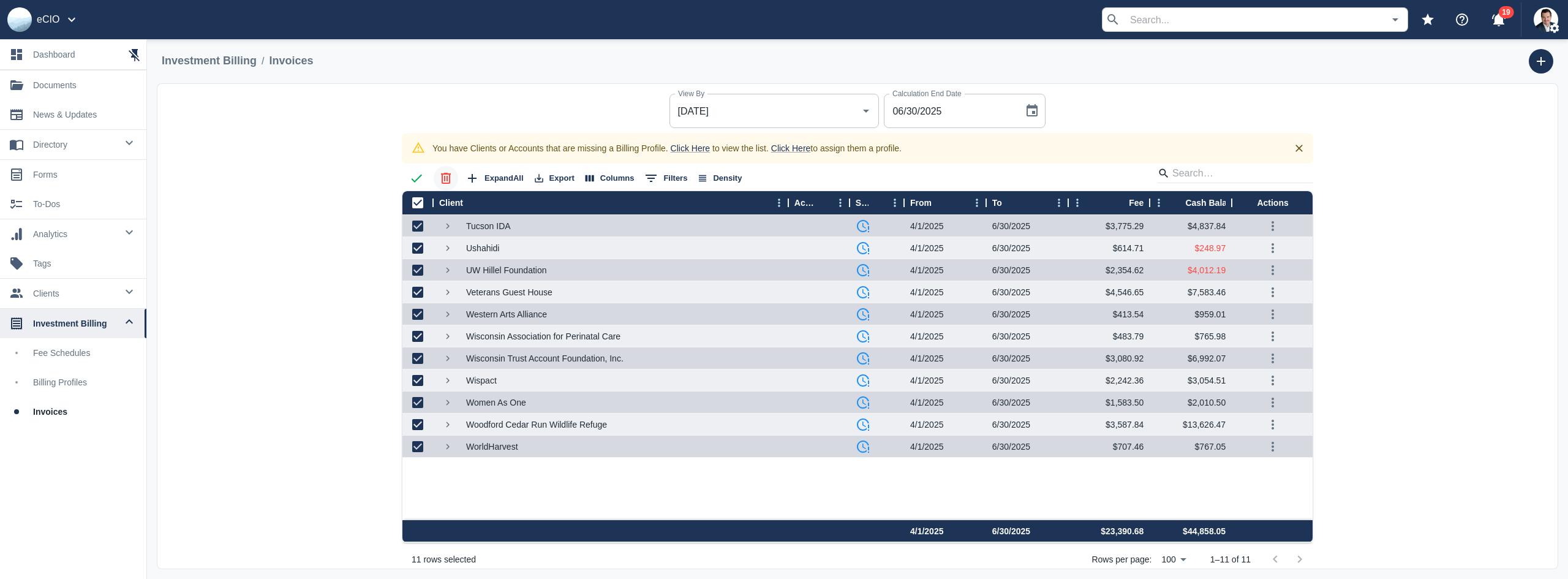 click at bounding box center [446, 178] 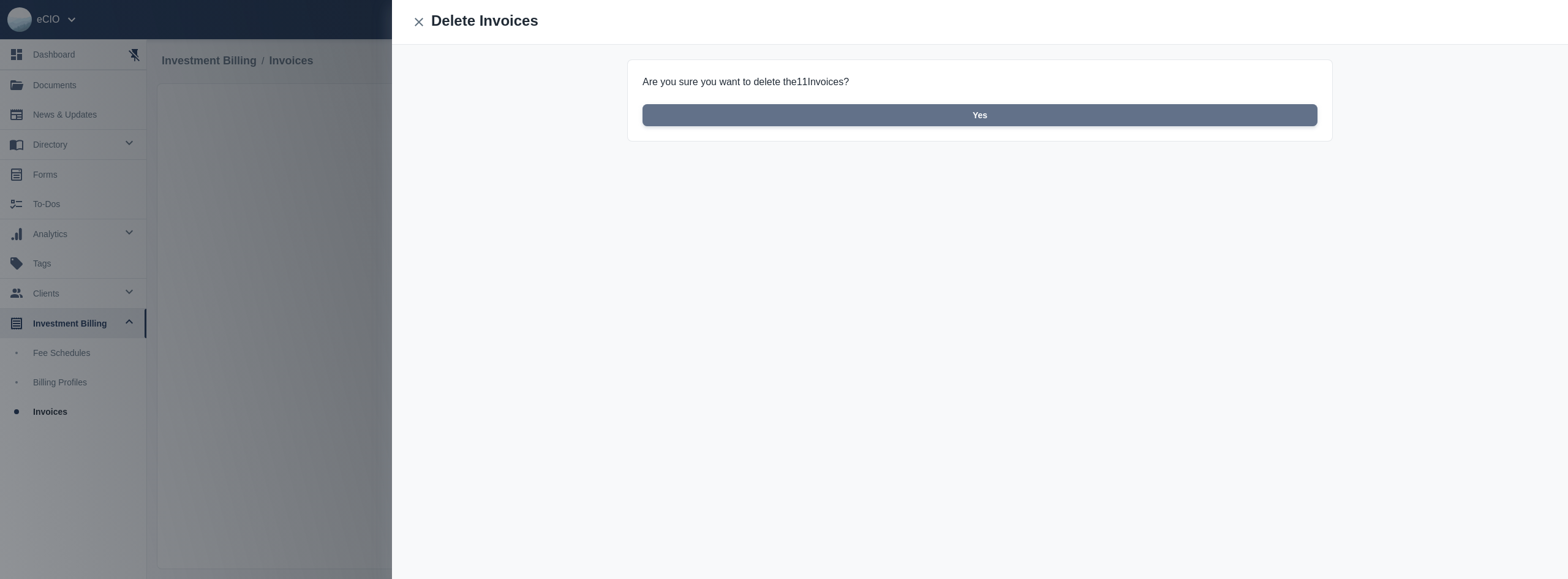 click on "Yes" at bounding box center [980, 115] 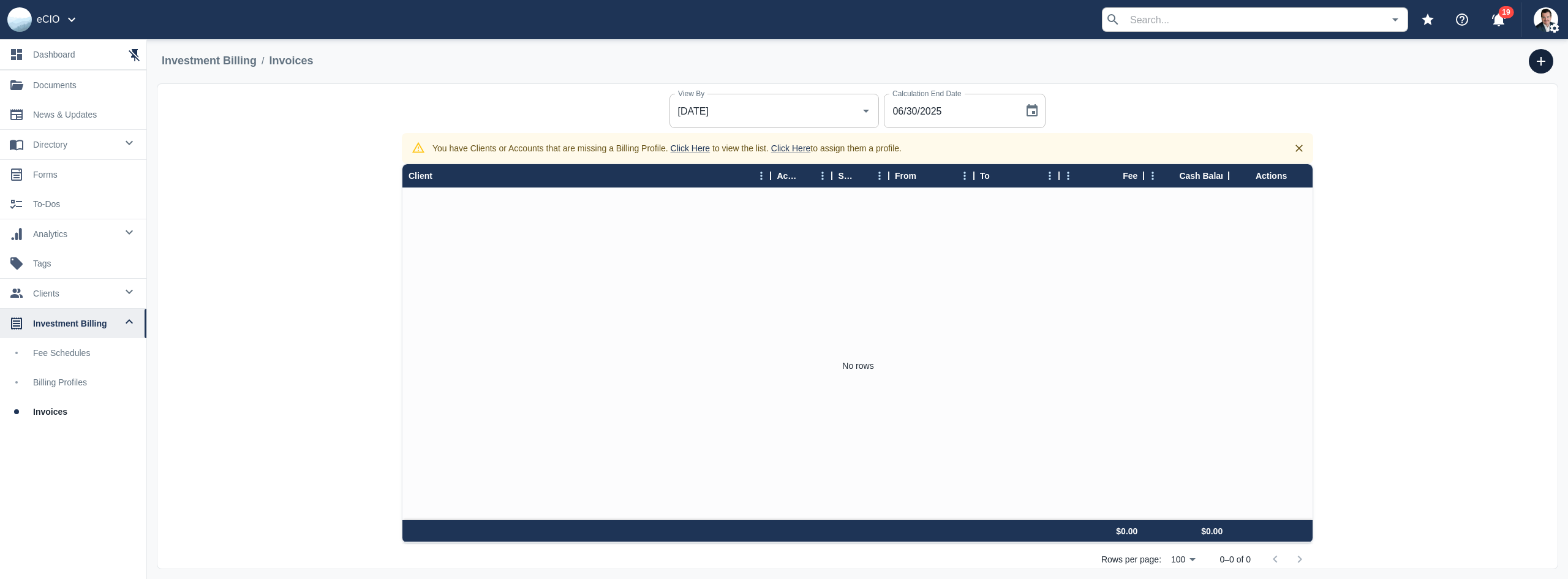 click at bounding box center [1541, 61] 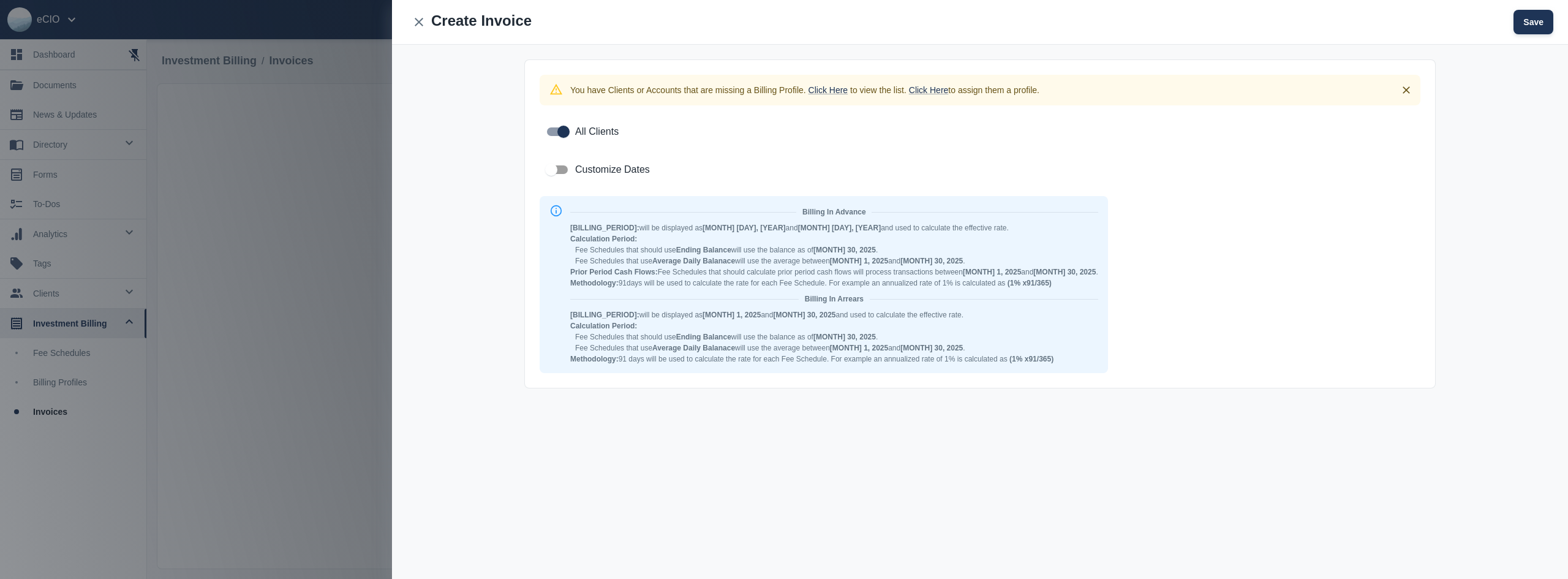 click on "Save" at bounding box center [1533, 22] 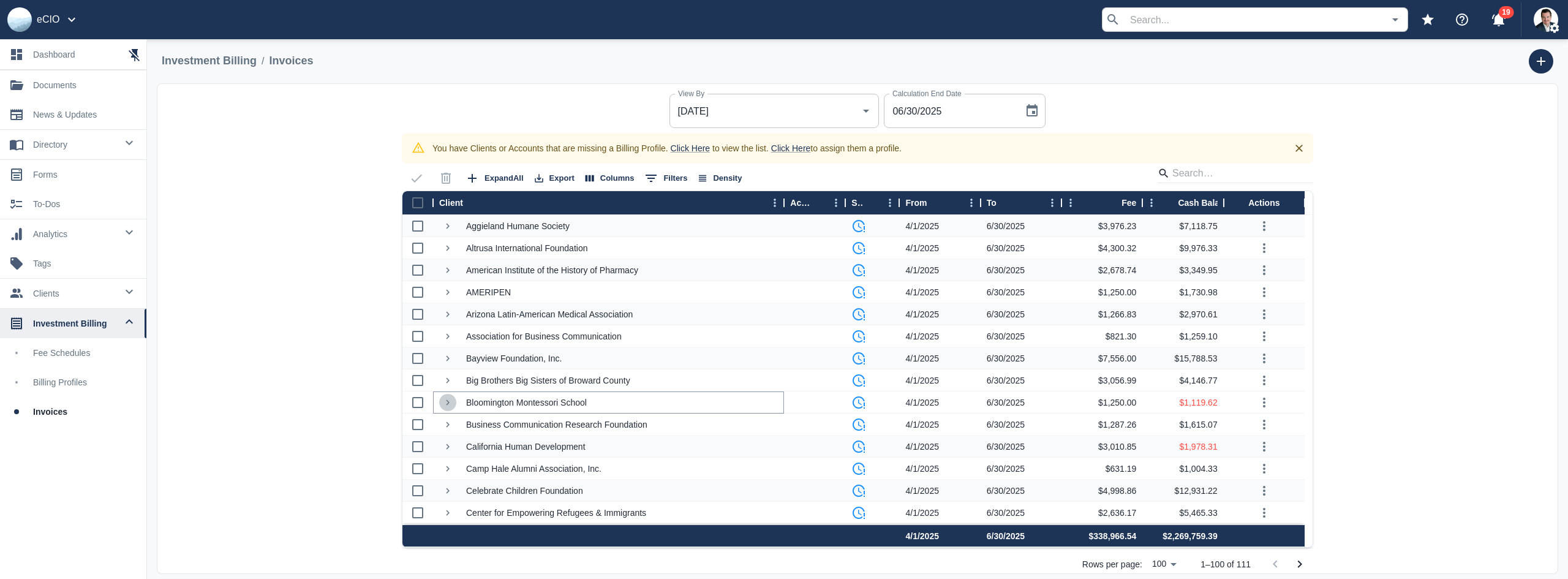 click at bounding box center [448, 403] 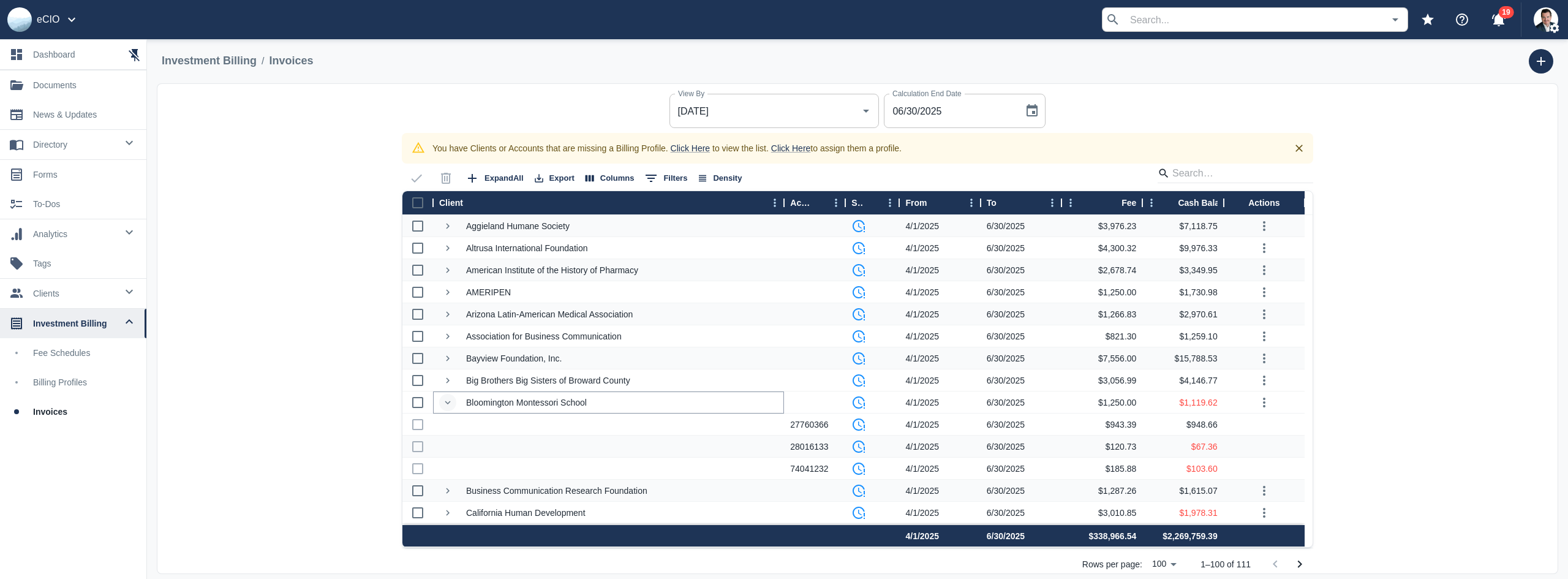 click at bounding box center (448, 403) 